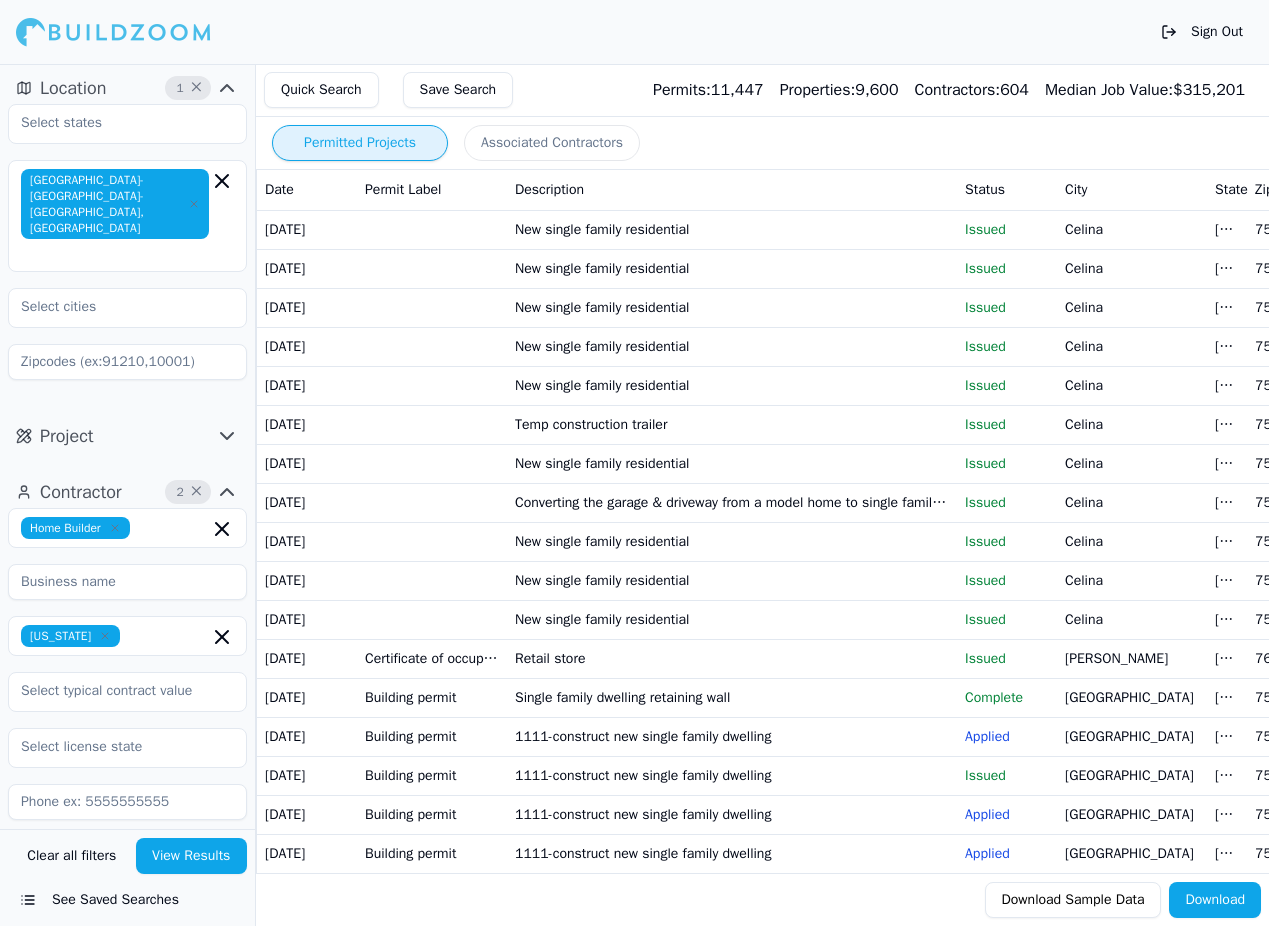 scroll, scrollTop: 79, scrollLeft: 0, axis: vertical 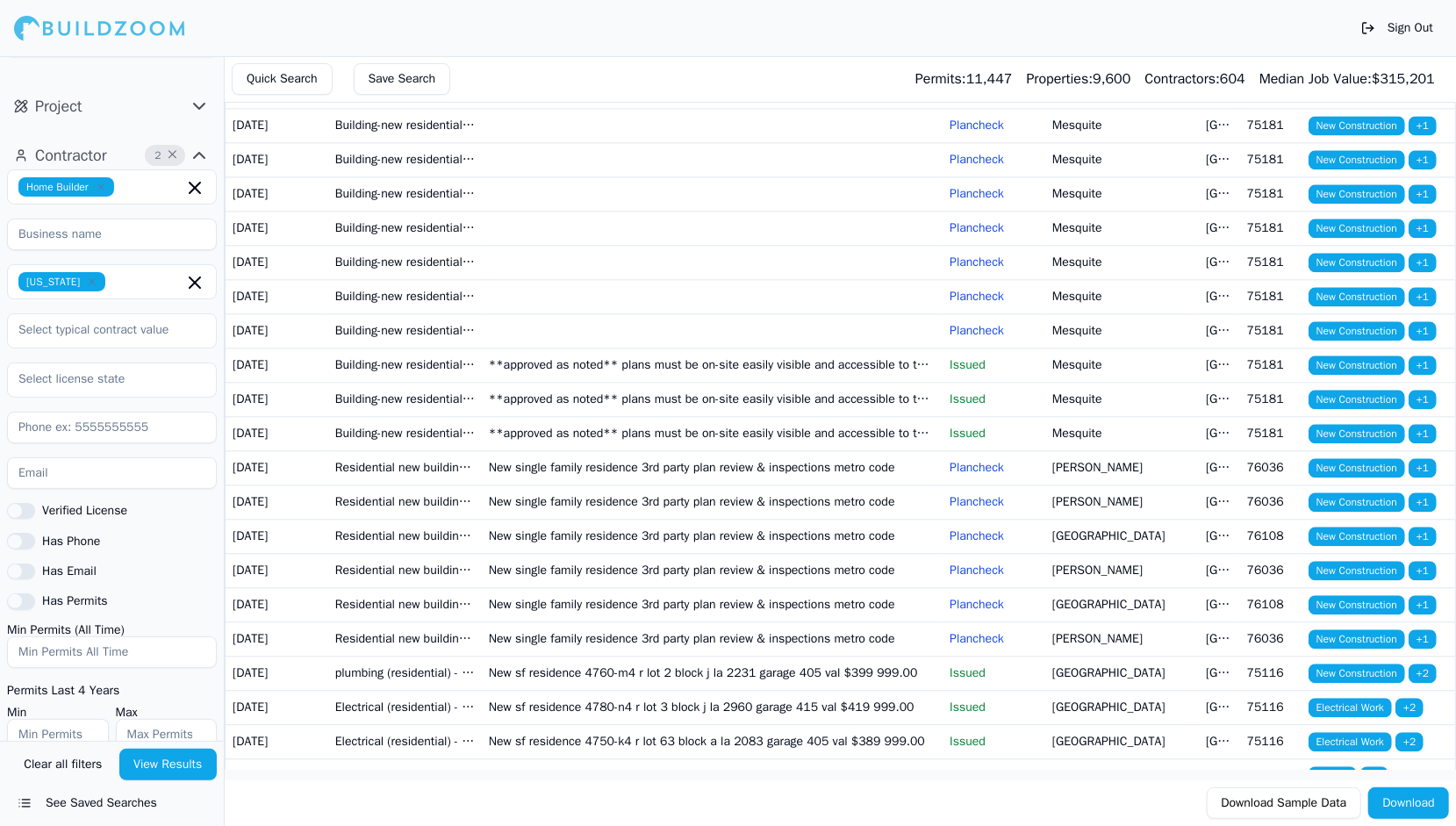 click 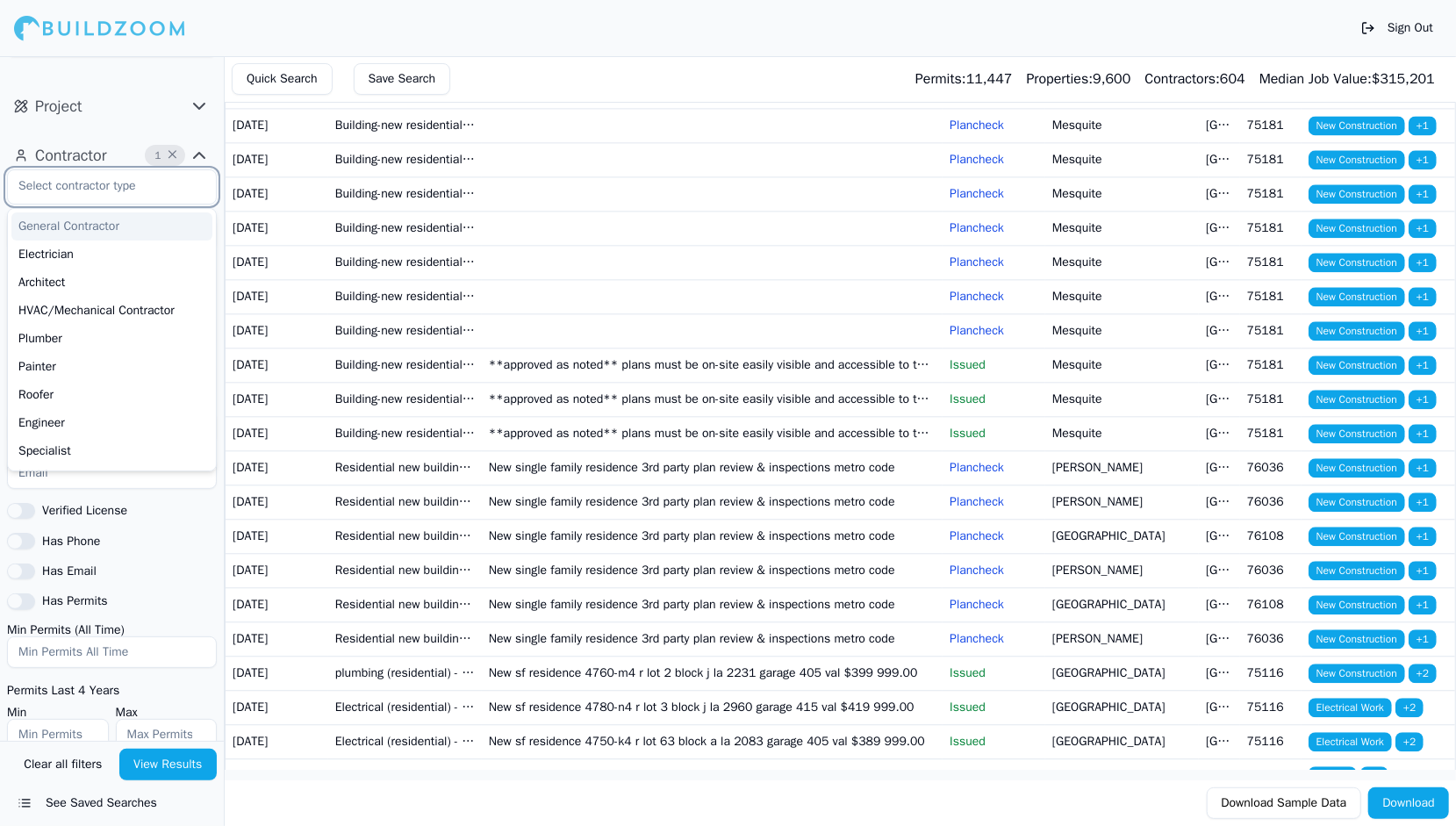 click on "General Contractor" at bounding box center [111, 226] 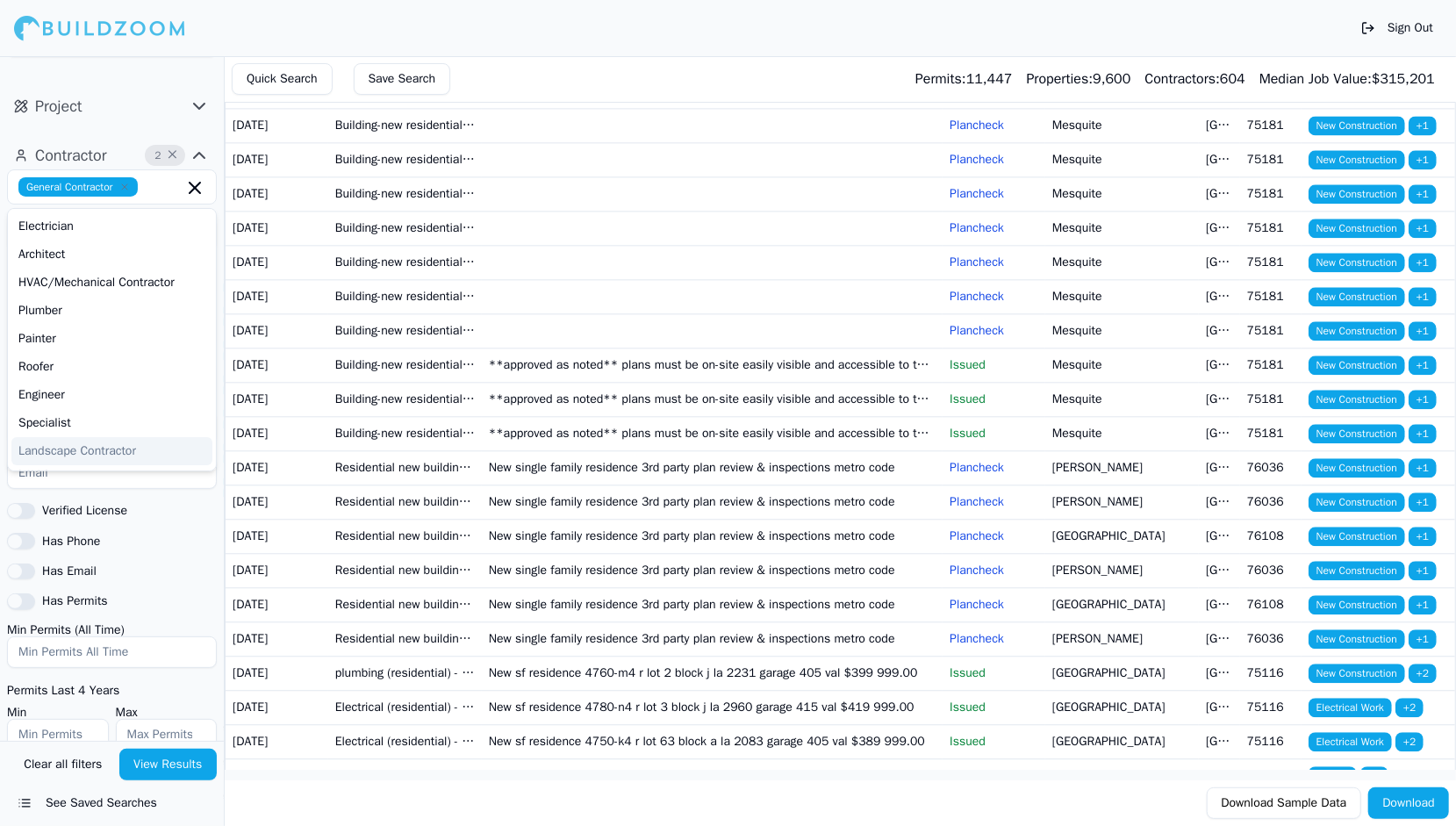 click on "View Results" at bounding box center [169, 765] 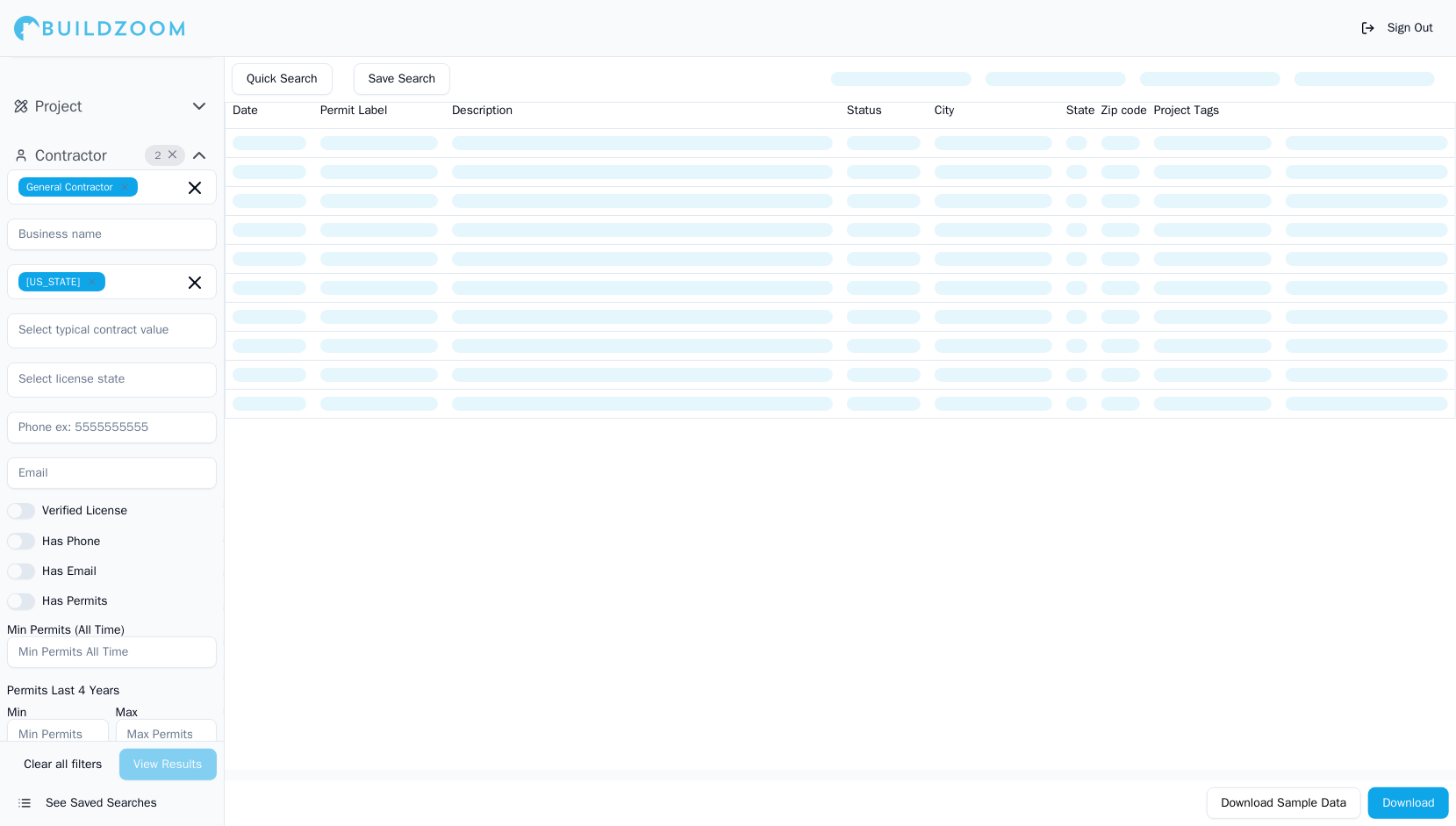 scroll, scrollTop: 0, scrollLeft: 0, axis: both 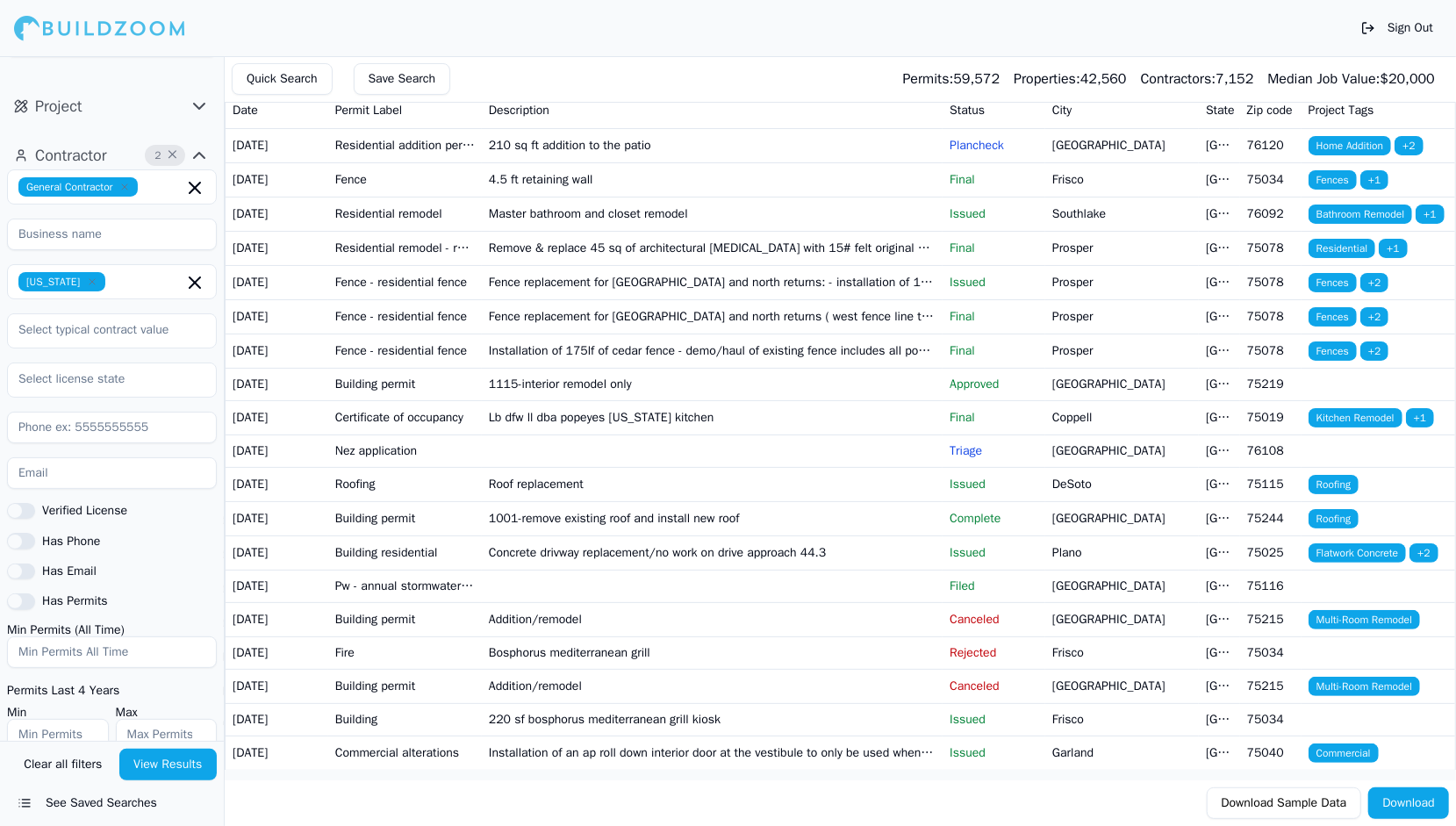 click at bounding box center (111, 652) 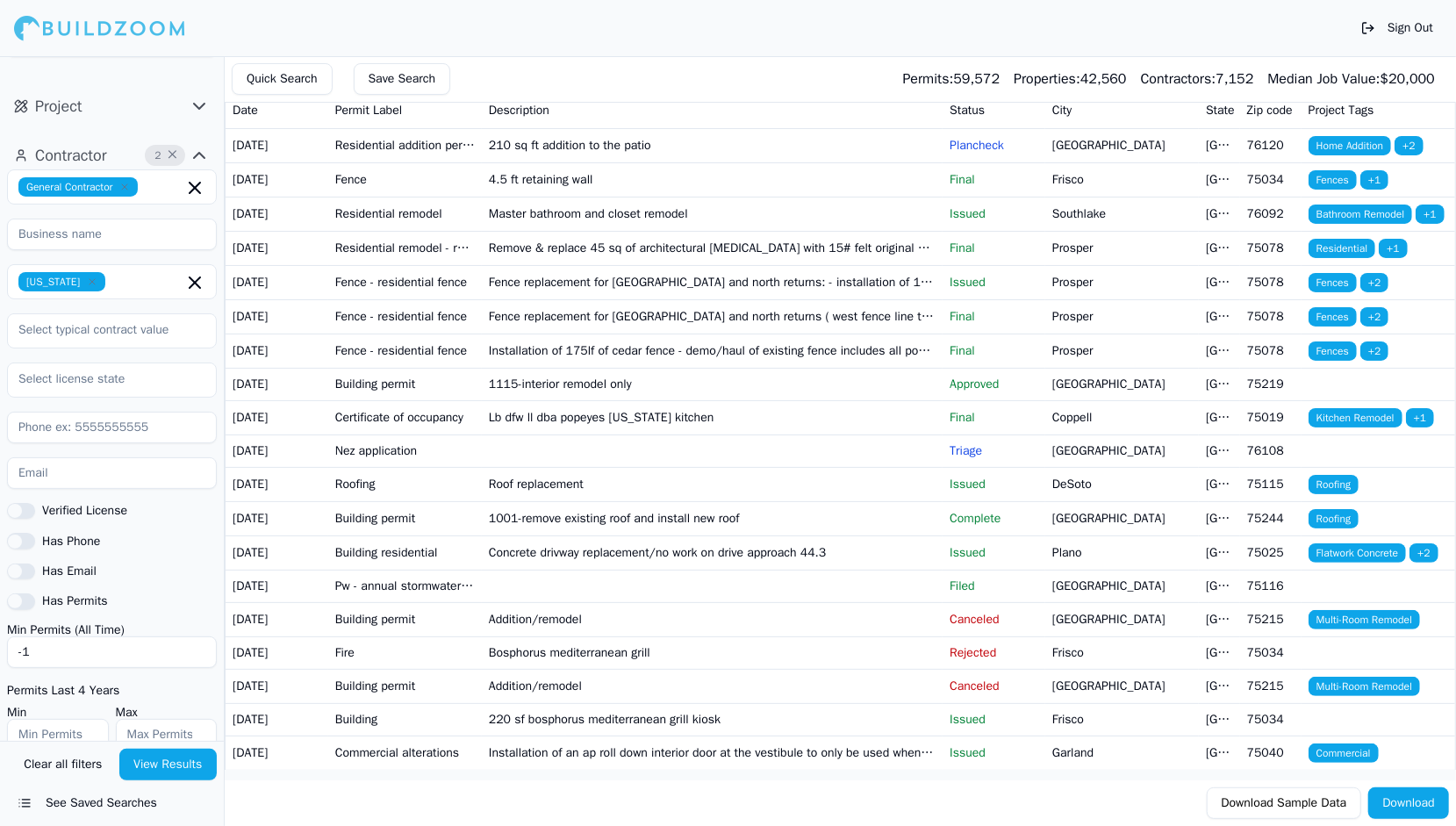 click on "-1" at bounding box center (111, 652) 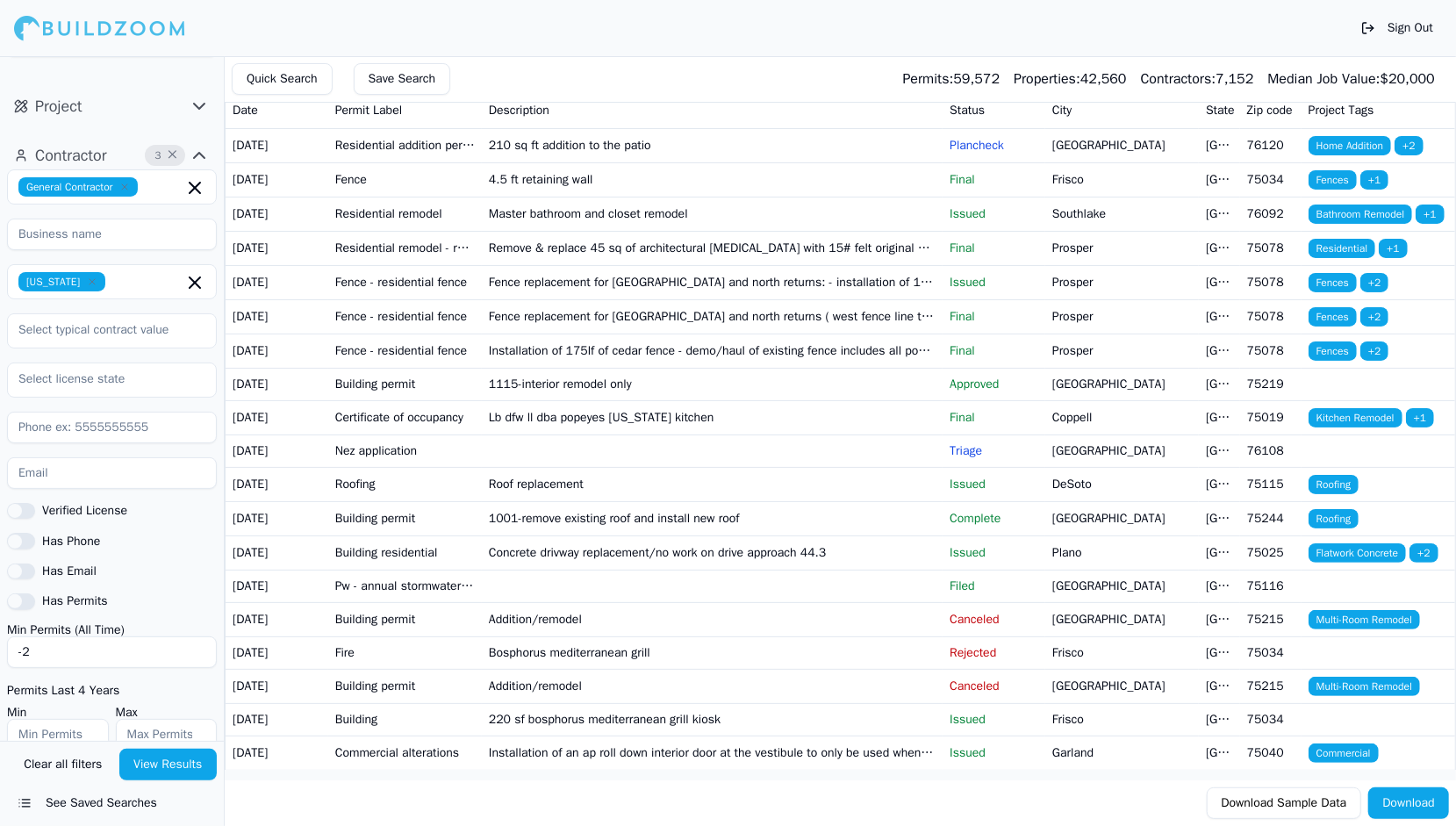 click on "-2" at bounding box center (111, 652) 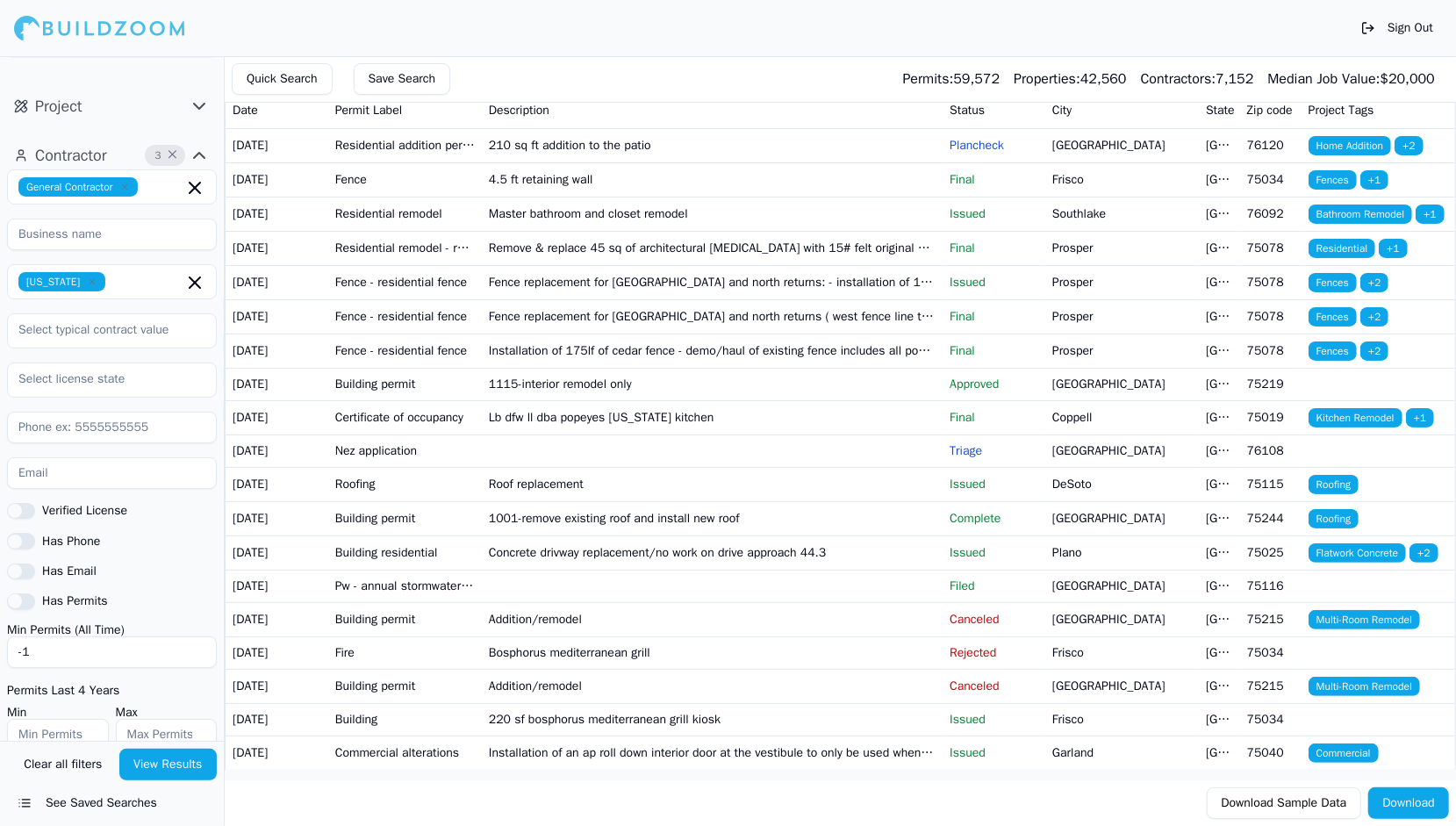 click on "-1" at bounding box center (111, 652) 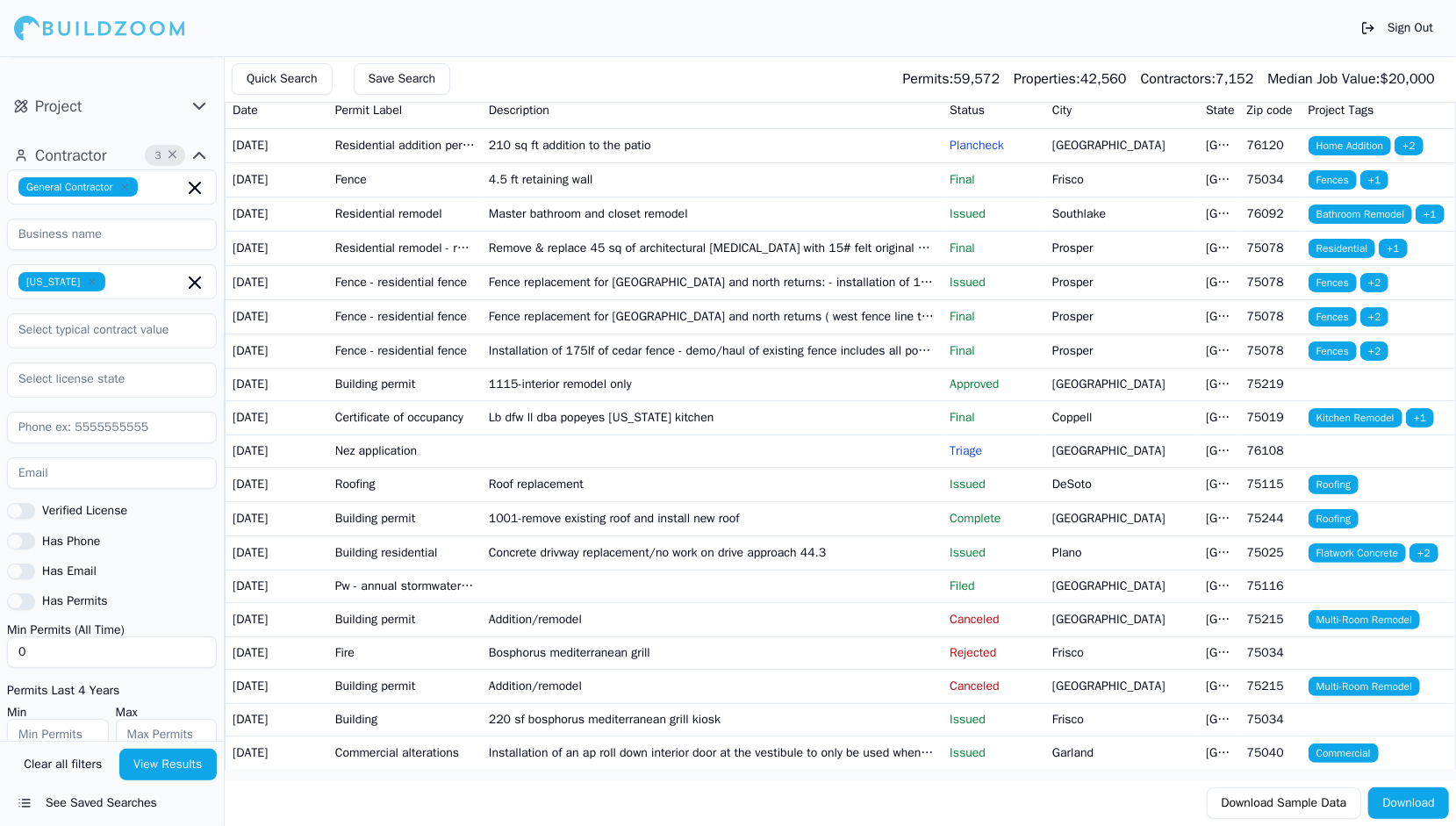click on "0" at bounding box center [111, 652] 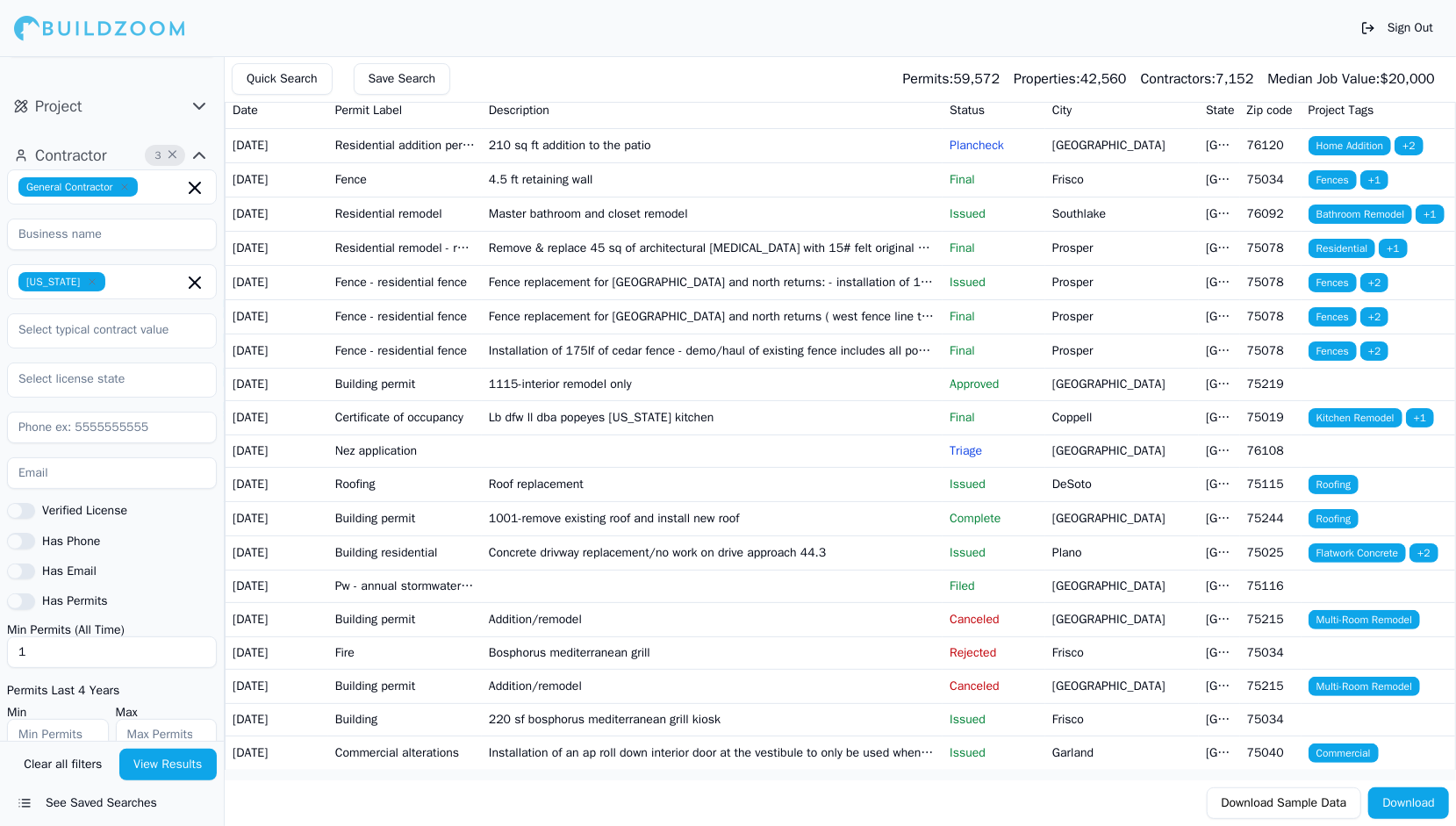 type on "1" 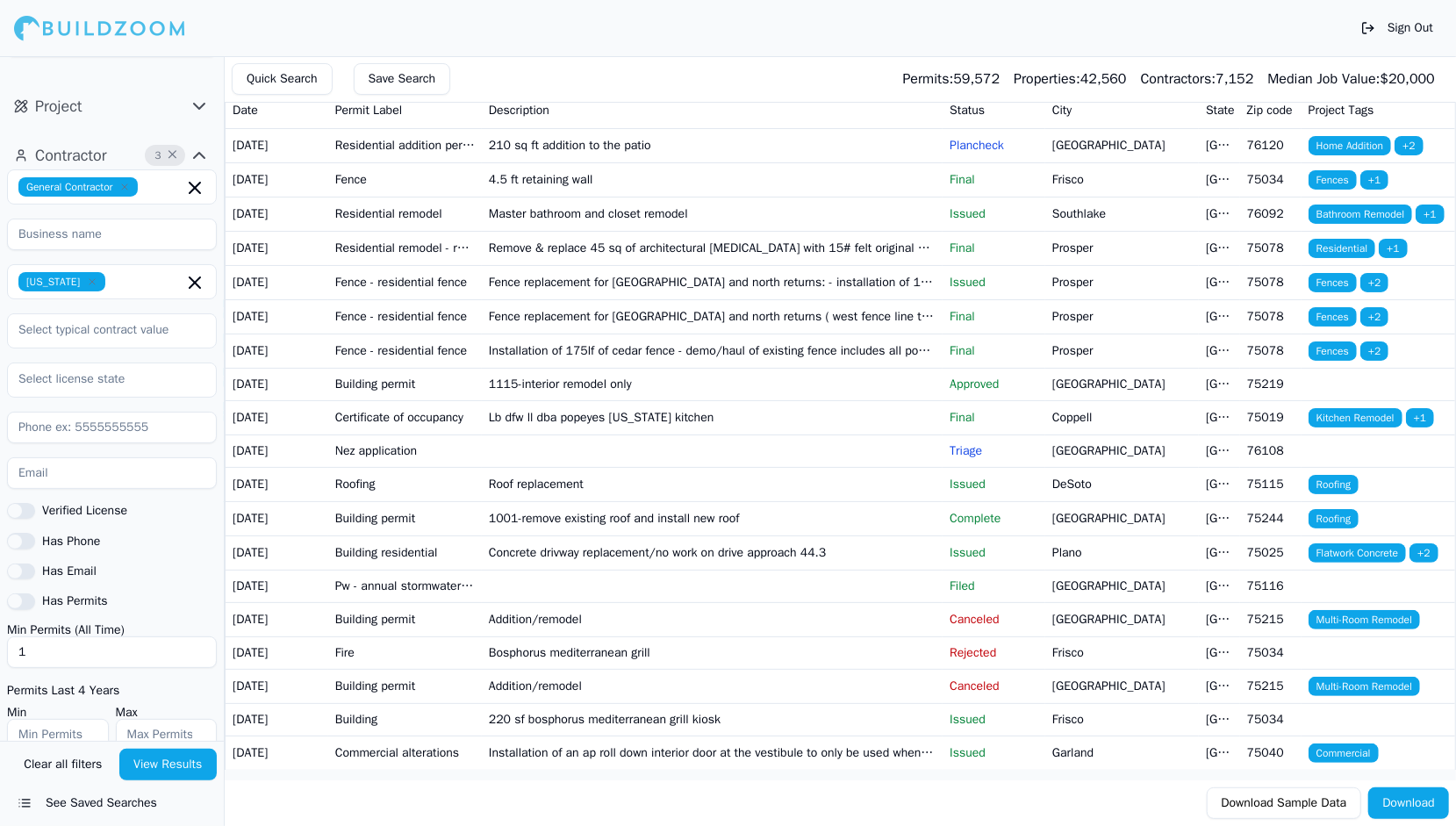 click on "1" at bounding box center [111, 652] 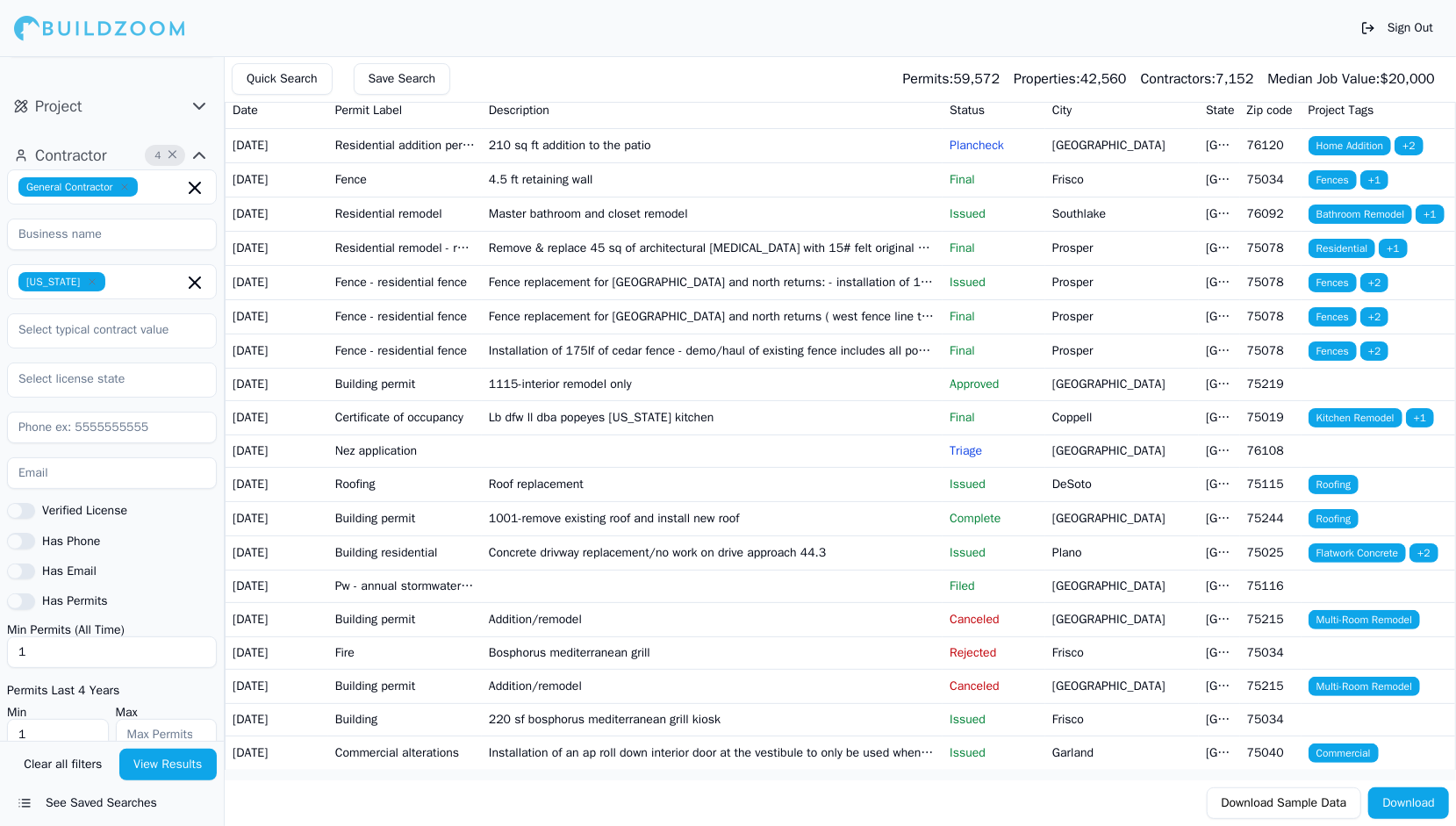 type on "1" 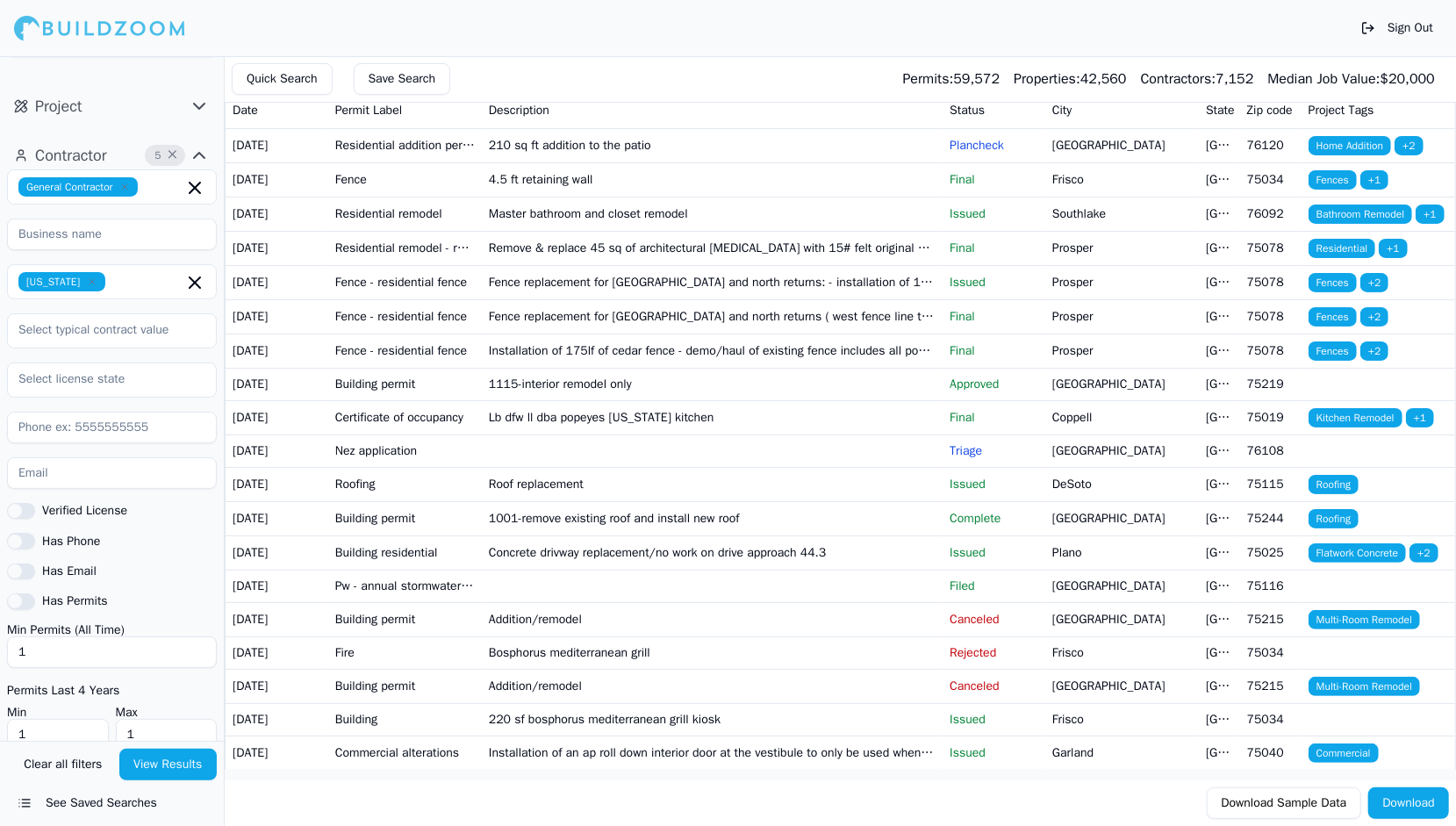 type on "1" 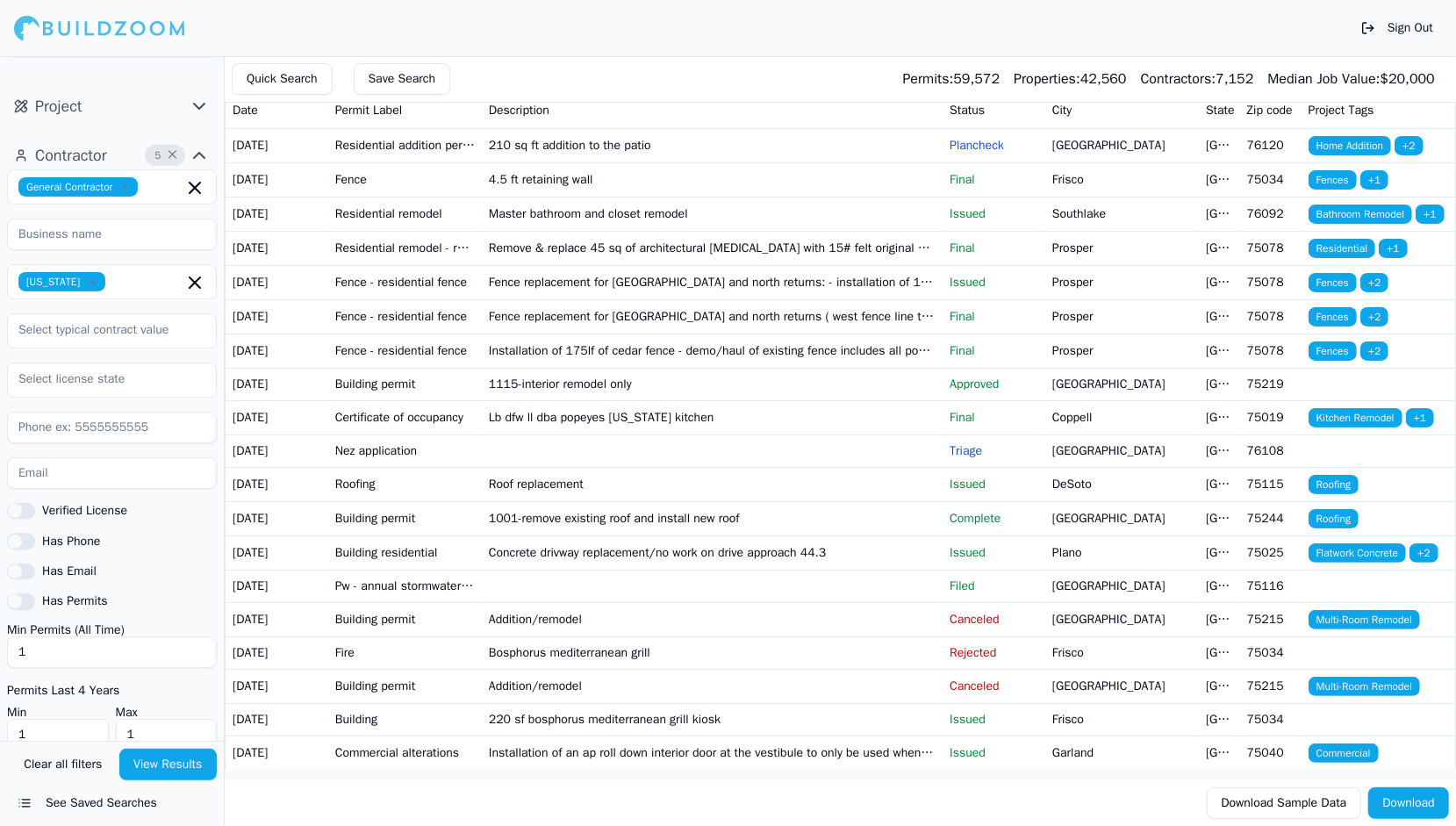 click on "1" at bounding box center [111, 652] 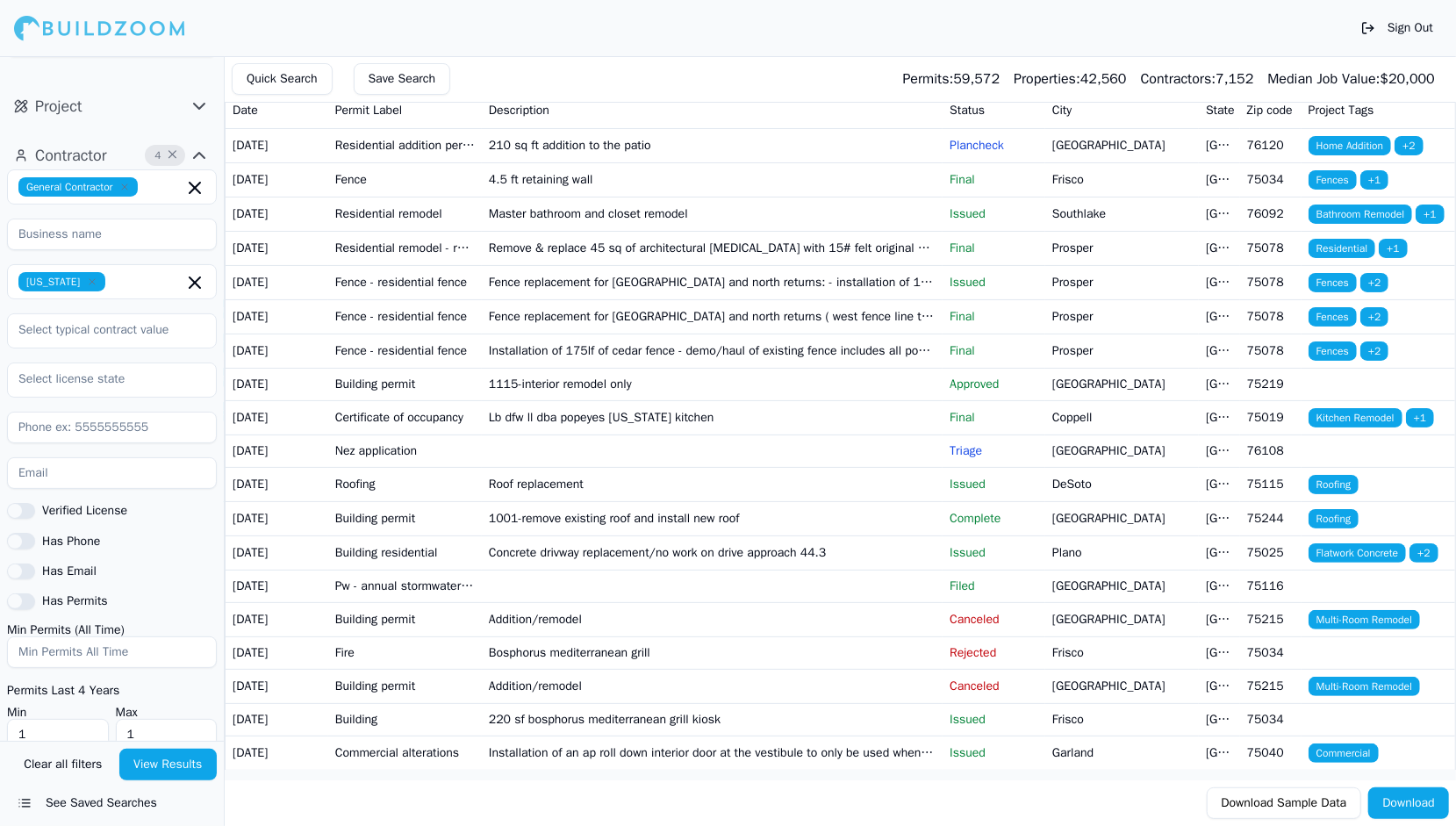 type 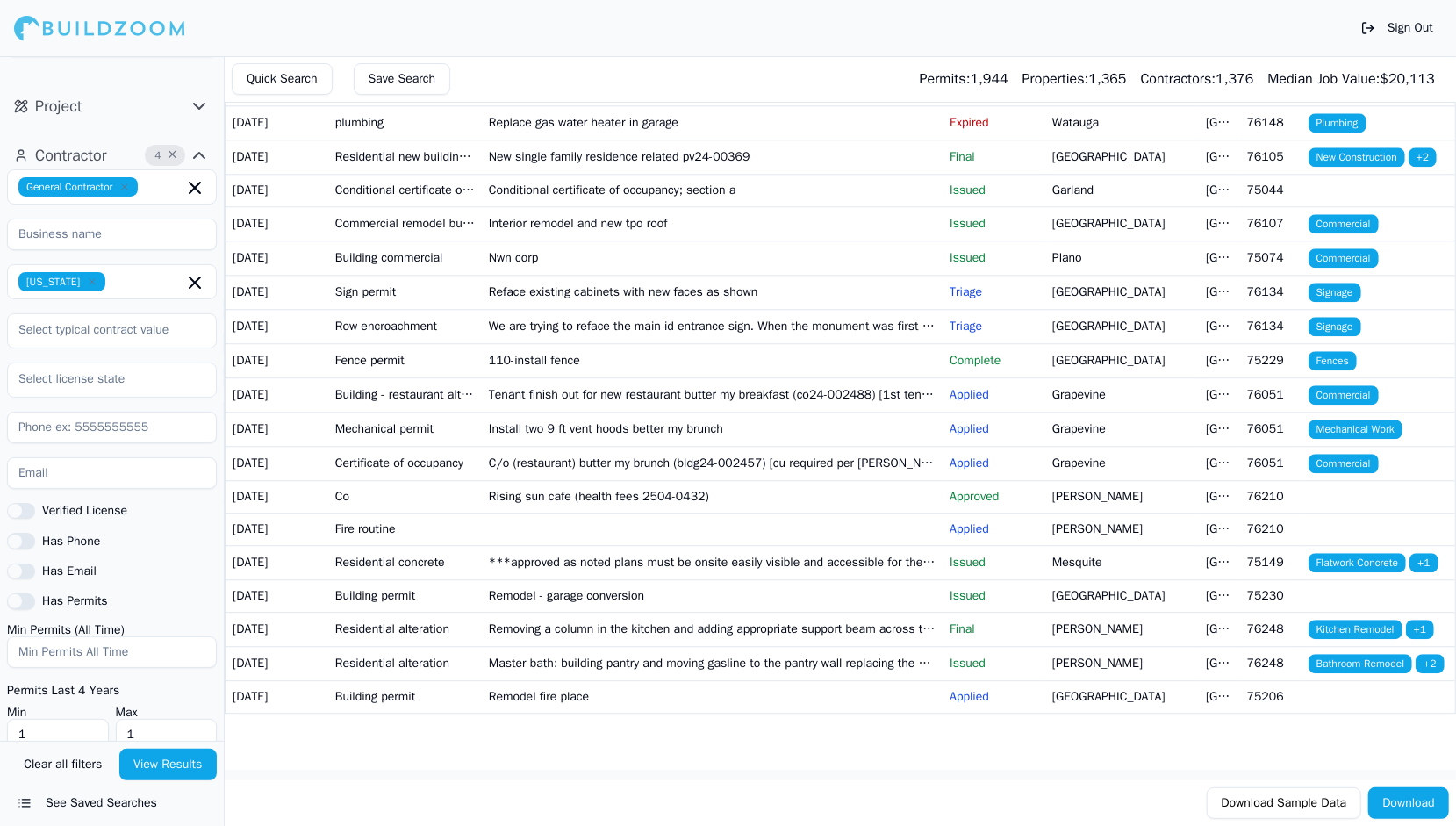 scroll, scrollTop: 2897, scrollLeft: 0, axis: vertical 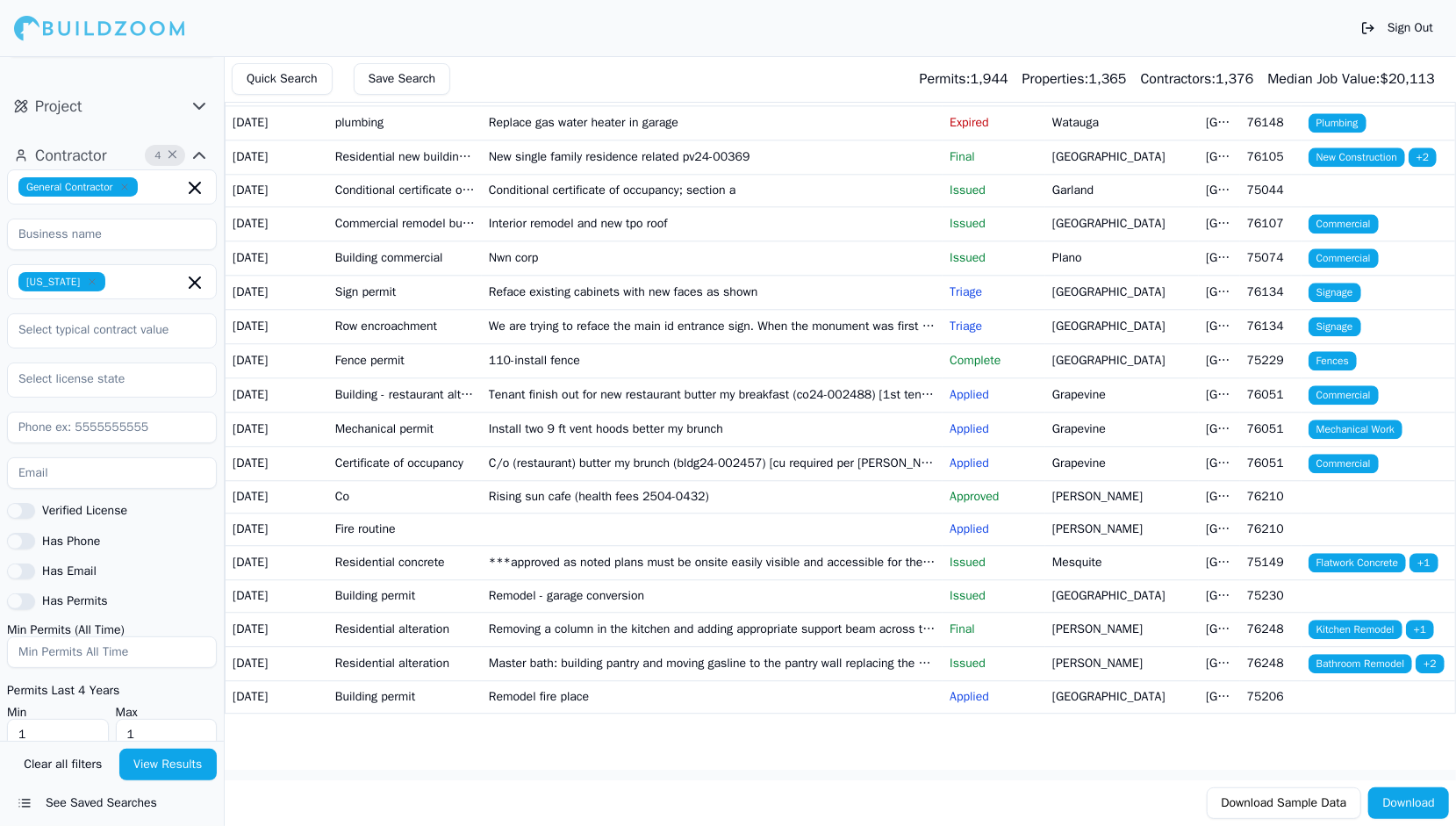 click on "Building permit" at bounding box center (405, -318) 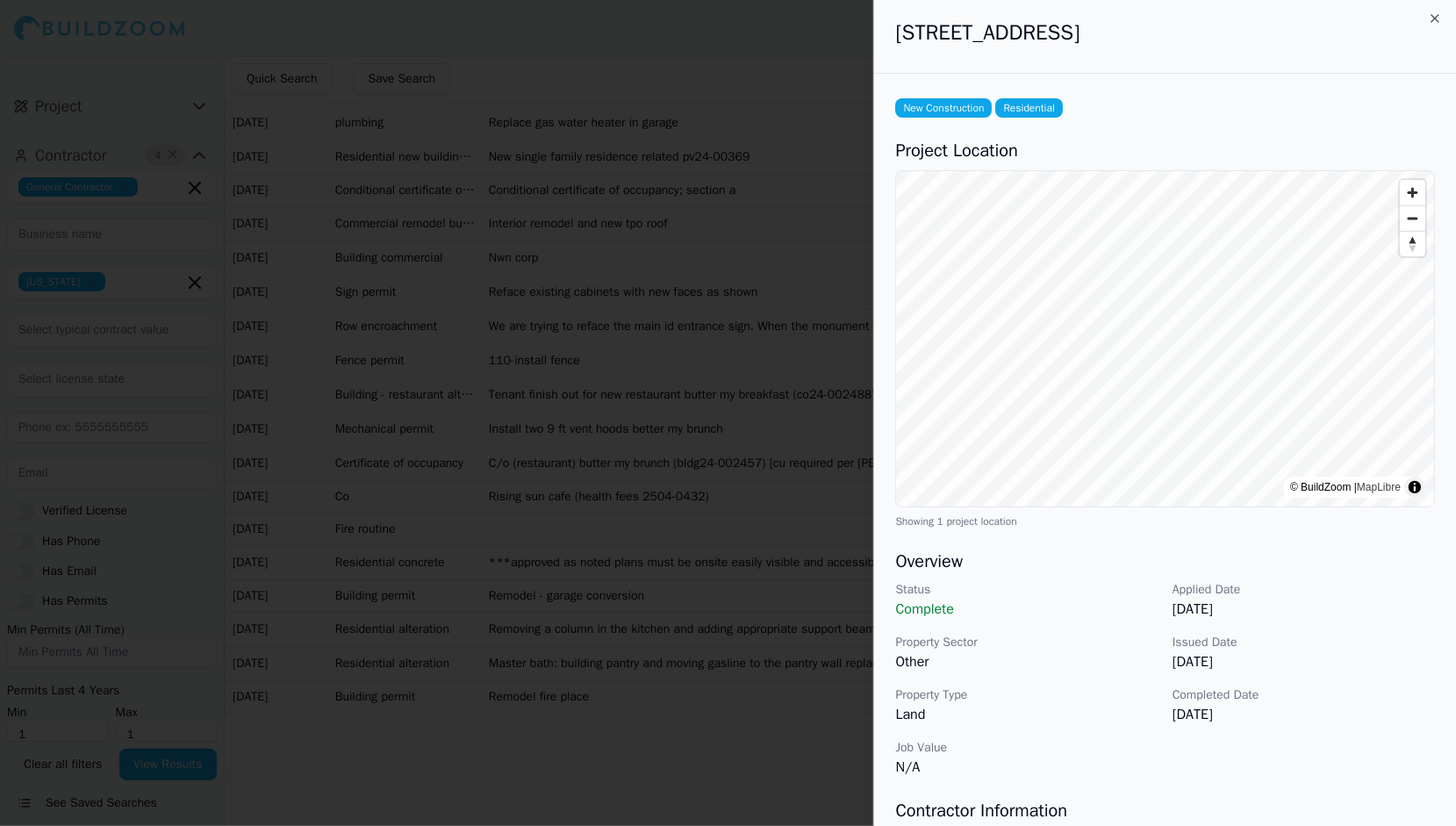 scroll, scrollTop: 0, scrollLeft: 0, axis: both 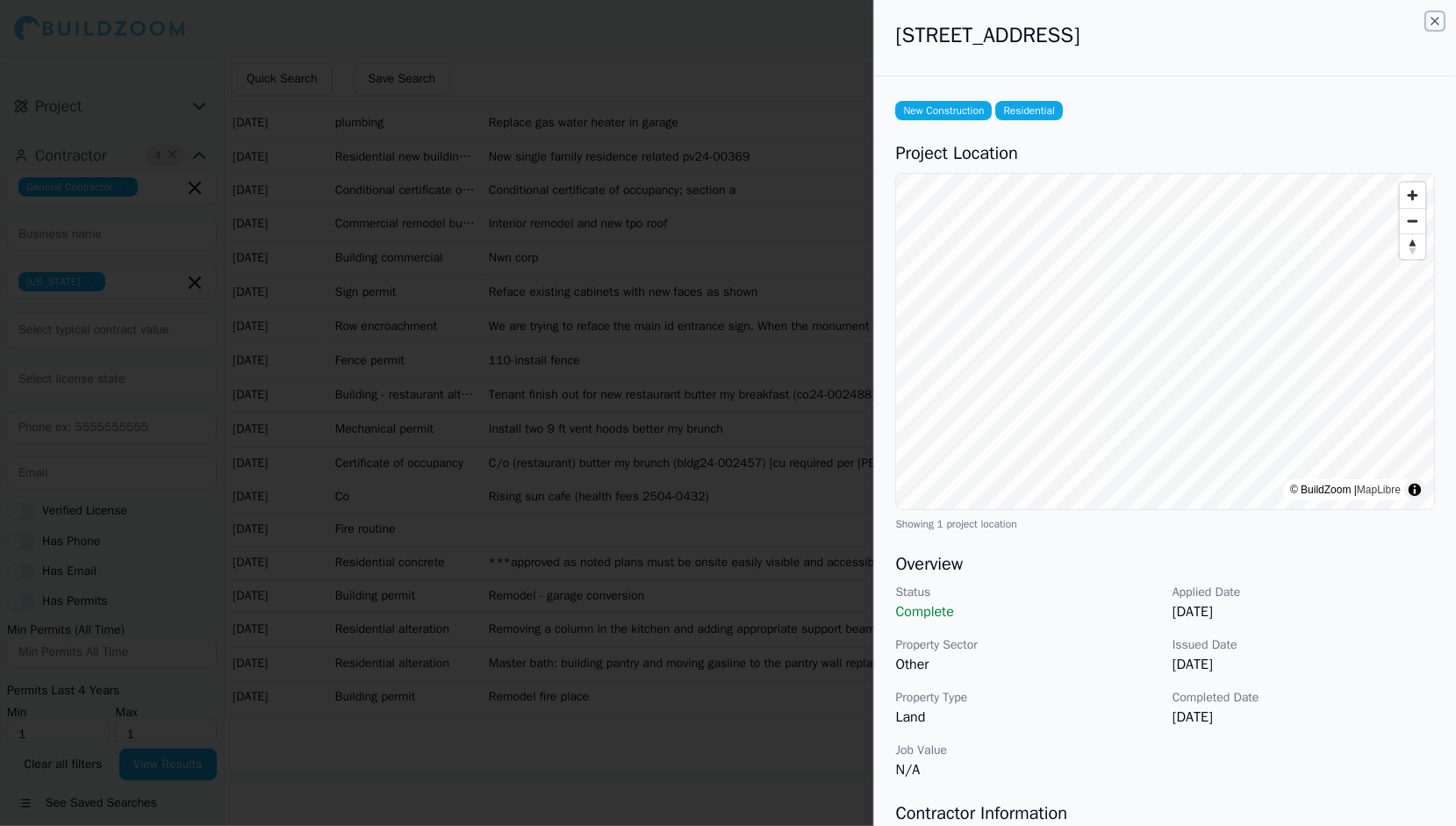 click 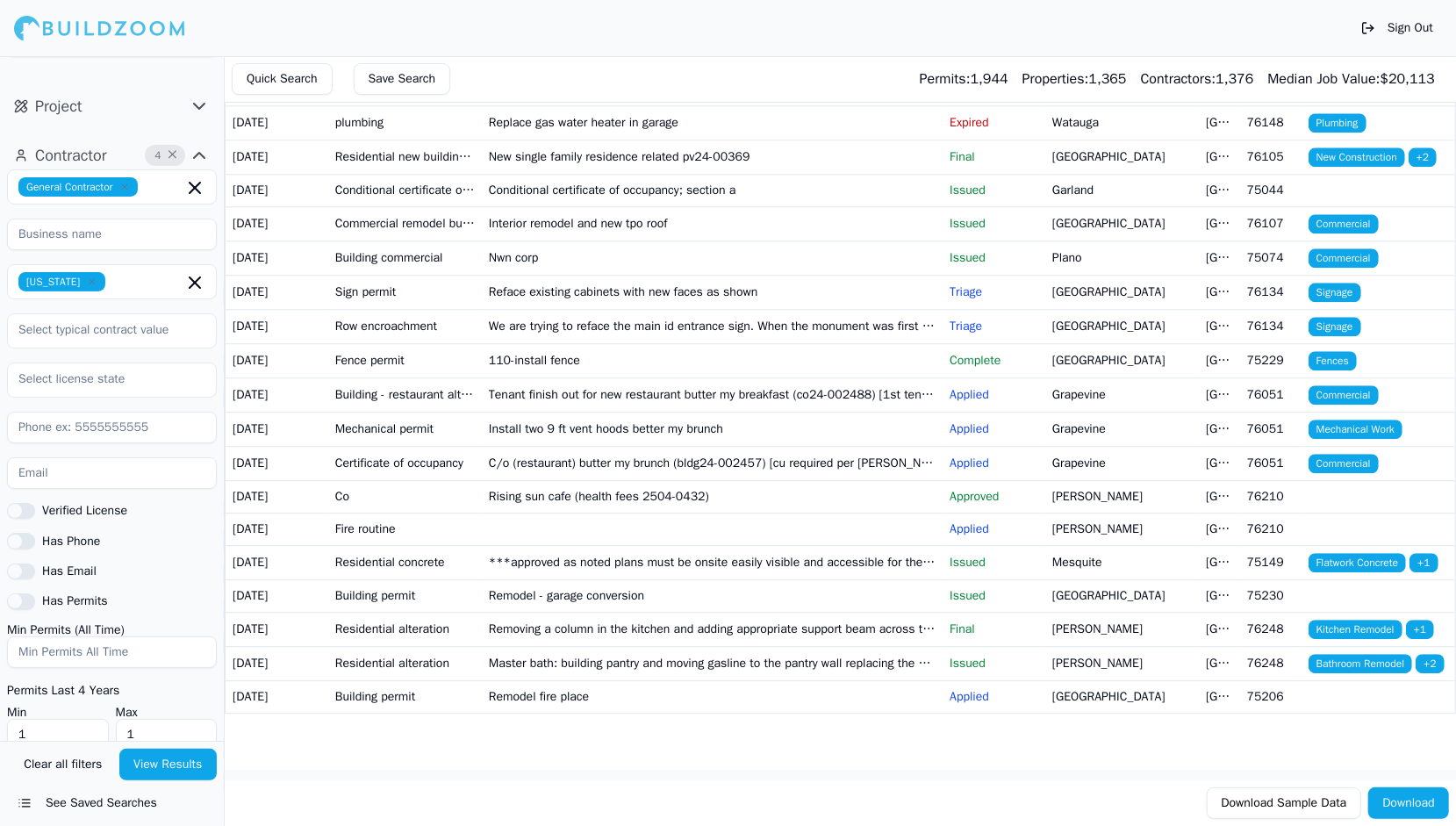 scroll, scrollTop: 3336, scrollLeft: 0, axis: vertical 